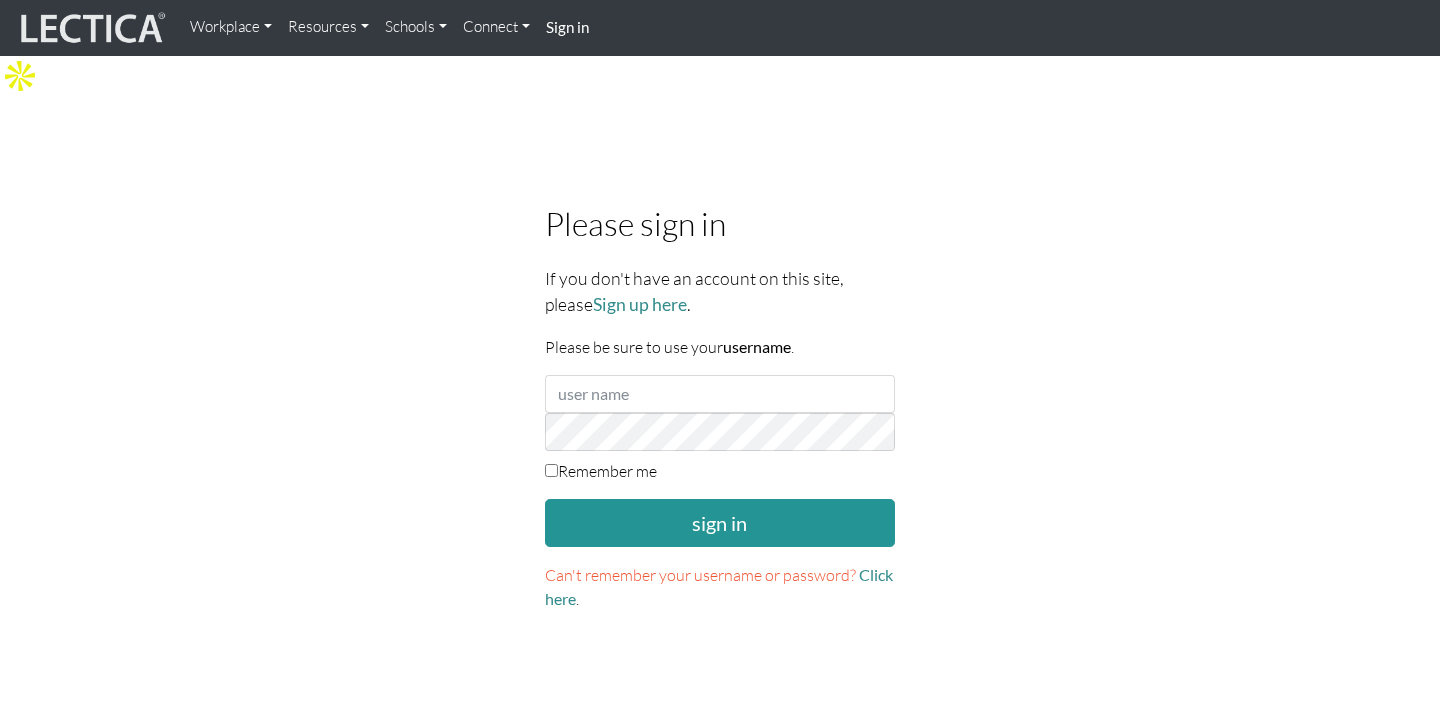 scroll, scrollTop: 0, scrollLeft: 0, axis: both 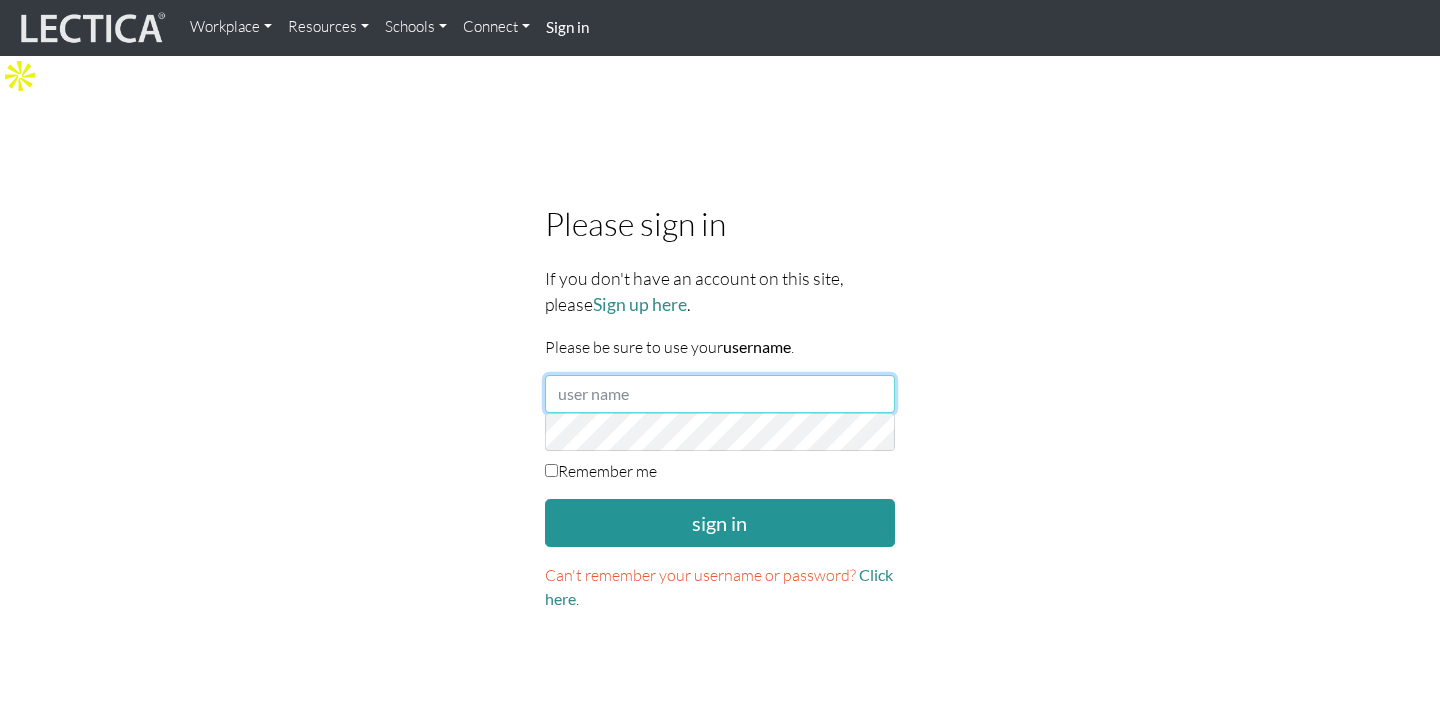click at bounding box center [720, 394] 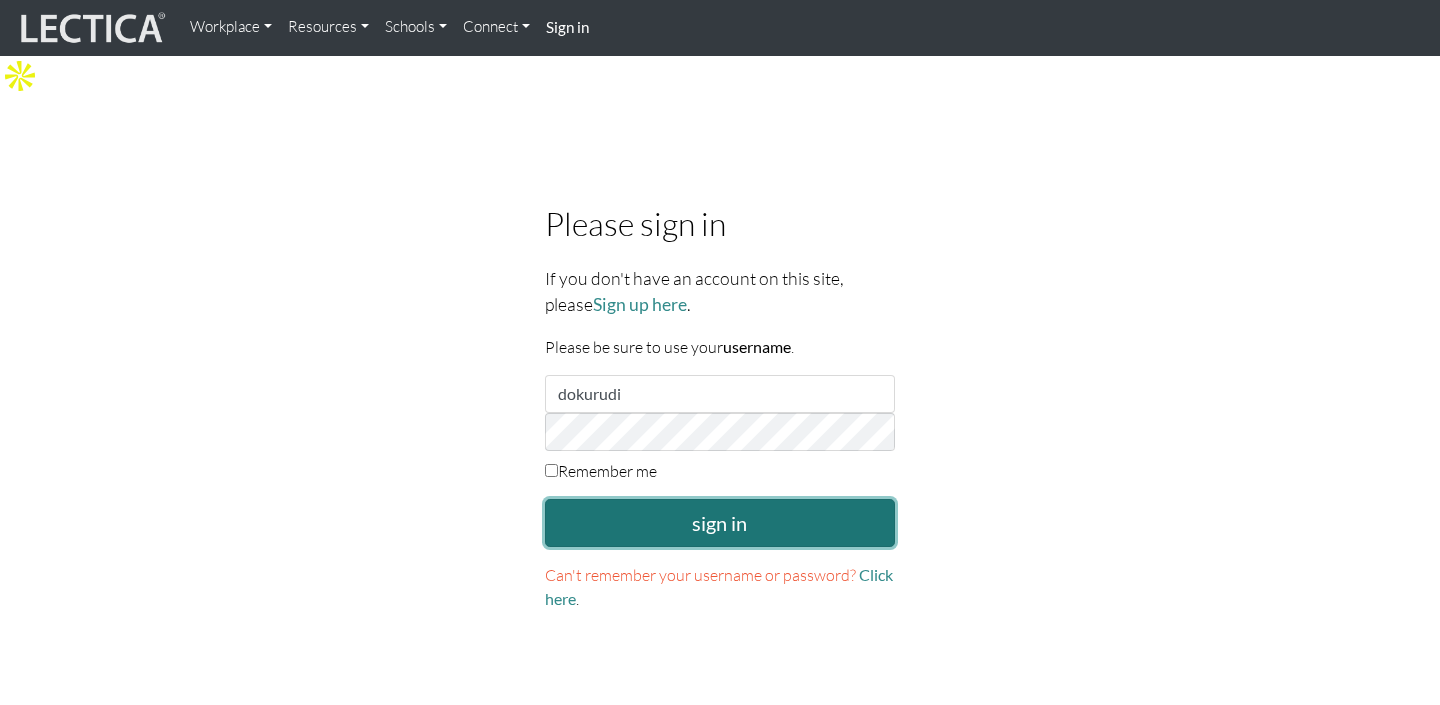 click on "sign in" at bounding box center (720, 523) 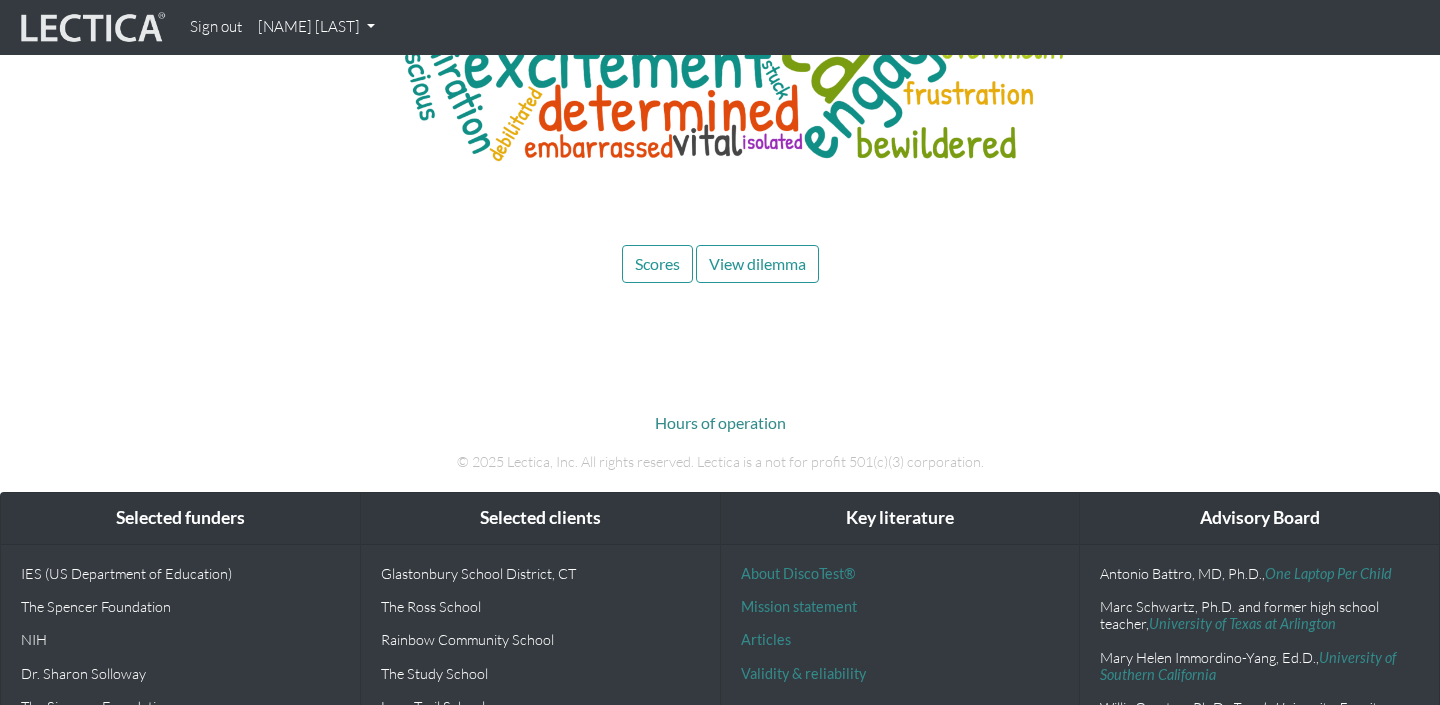 scroll, scrollTop: 9791, scrollLeft: 0, axis: vertical 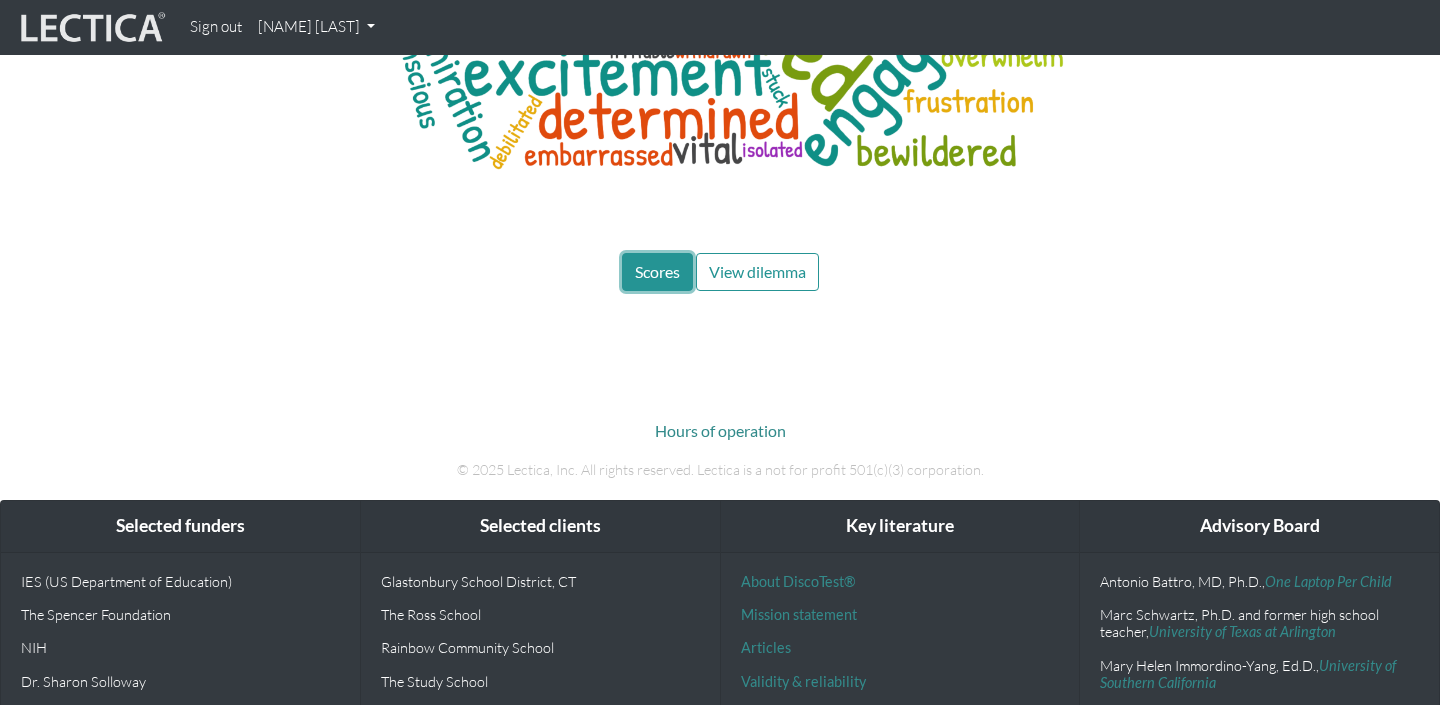 click on "Scores" at bounding box center (657, 271) 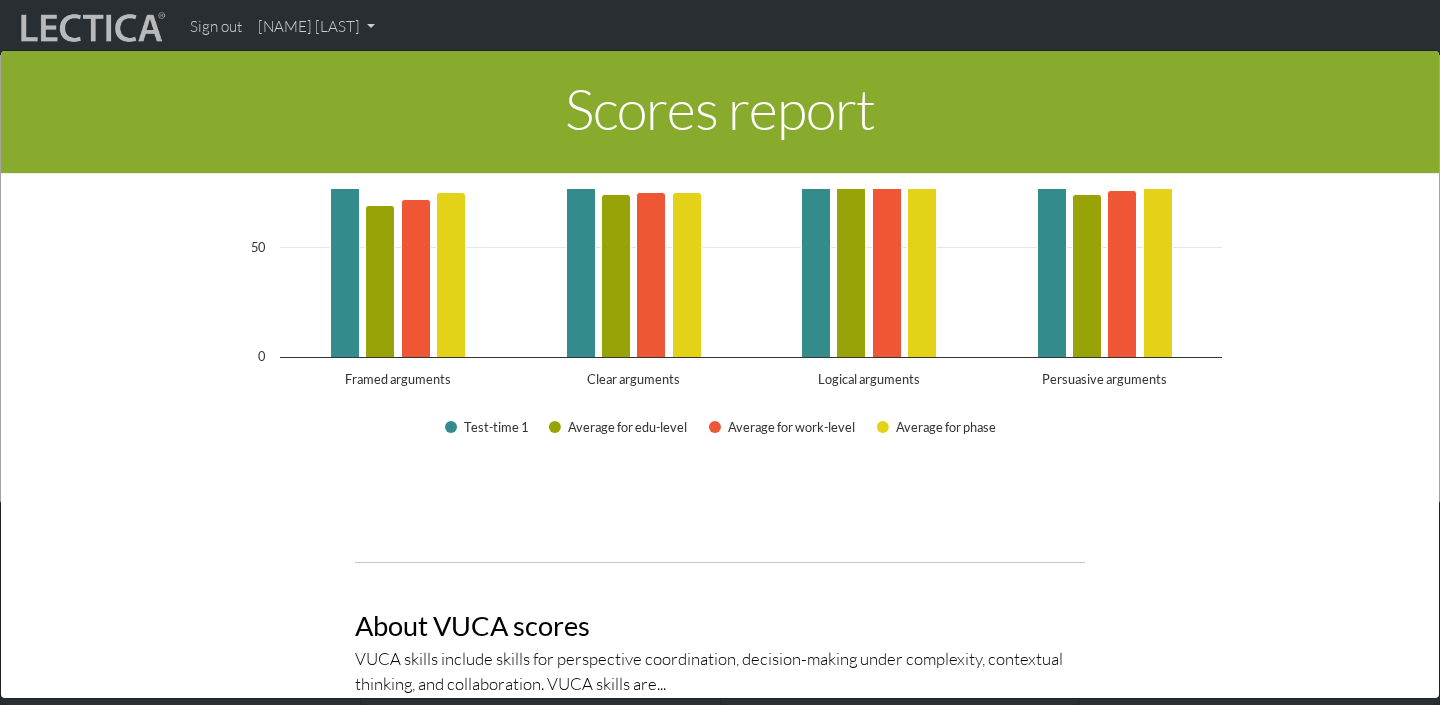 scroll, scrollTop: 2438, scrollLeft: 0, axis: vertical 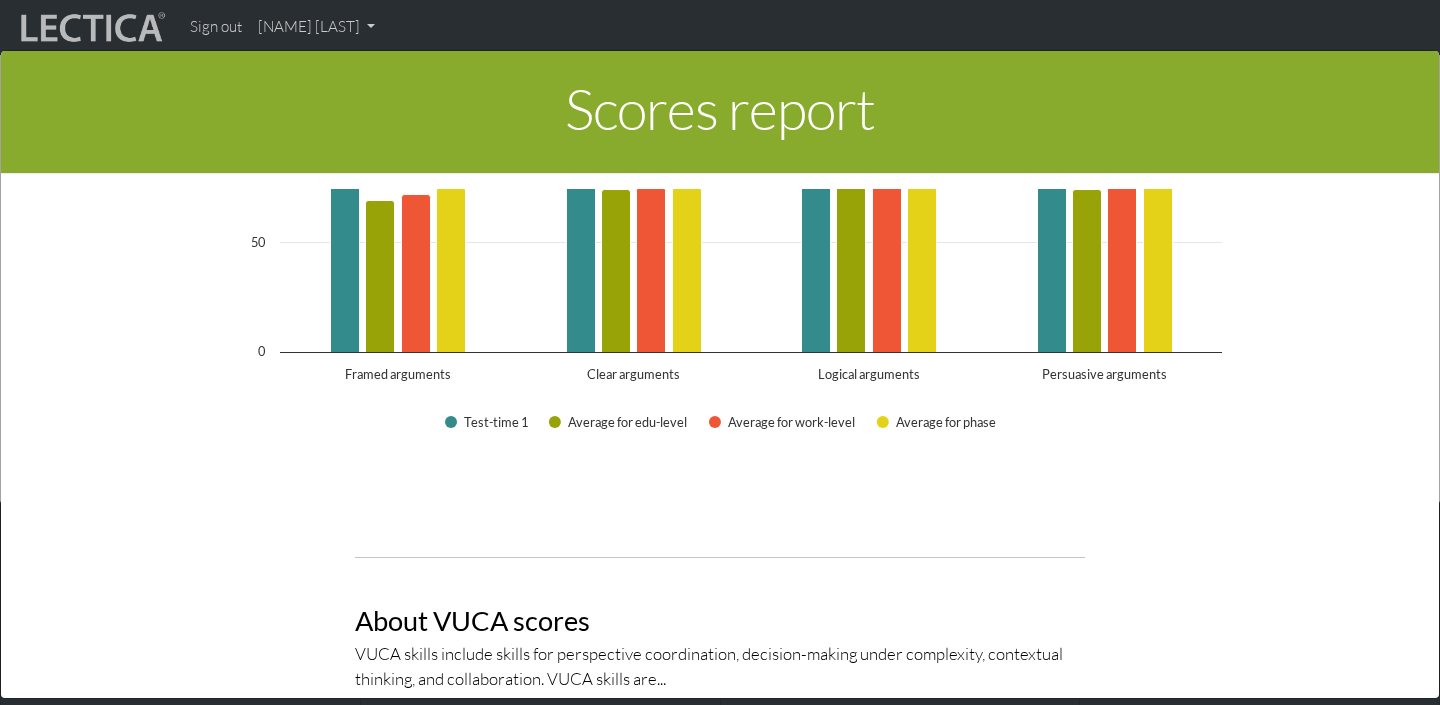 click on "Scores report   ×
This section of your report presents a summary of LDMA score results
Here, you will find descriptions of scores and information about the growth implications of your scores.
The limitations of scores
The scores on Lectical Assessments help Lectical coaches, educators, and consultants work with test-takers to figure out (1) what they are most likely to benefit from learning next and (2) which practices are likely to be most useful in helping them reach their goals.
Unfortunately, looking at the scores themselves is unlikely to help you become a more effective learner. In fact, it can get in the way of learning—especially if you aren’t aware of the limitations of test scores. As you view this report, we recommend that you keep the following limitations of scores in mind:
We can only score responses. We can’t read people's minds.
Scores aren’t precise. They are best thought of as the midpoint of a probable range." at bounding box center (720, 374) 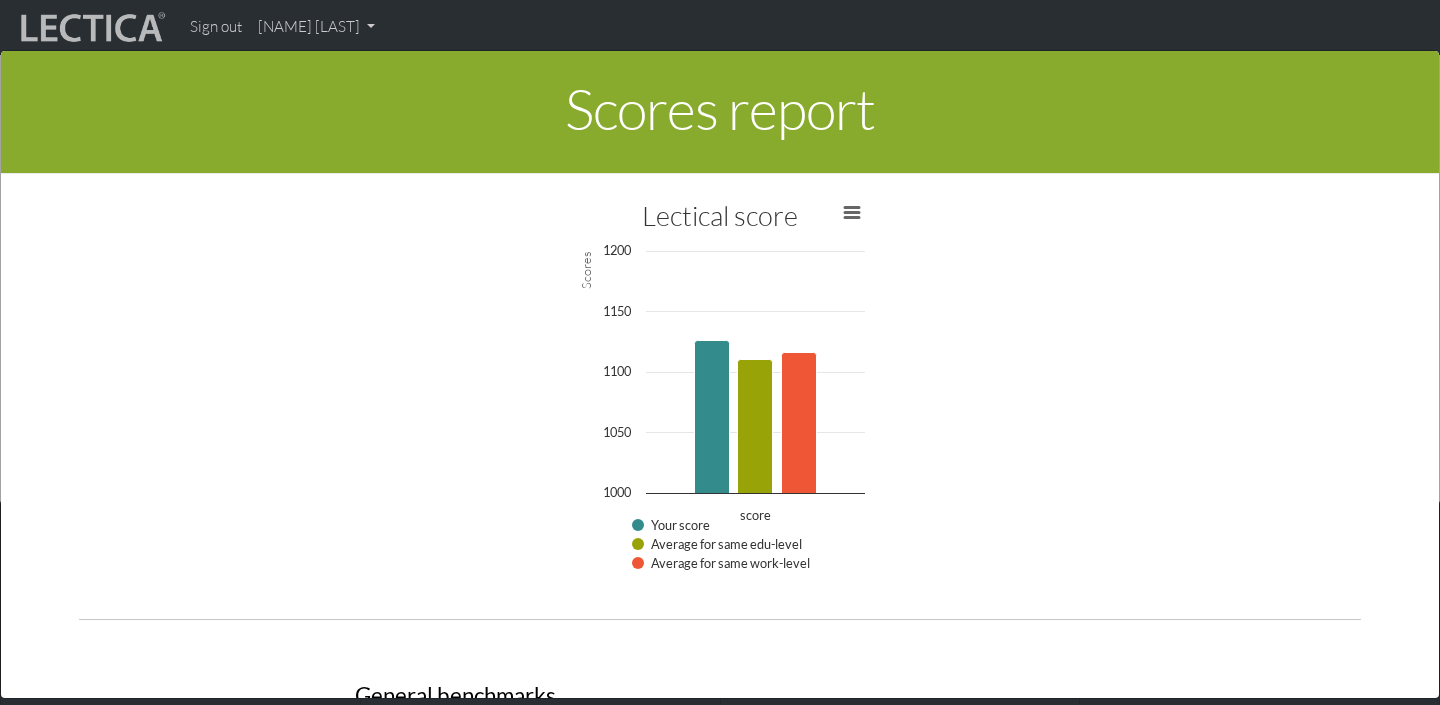 scroll, scrollTop: 4650, scrollLeft: 0, axis: vertical 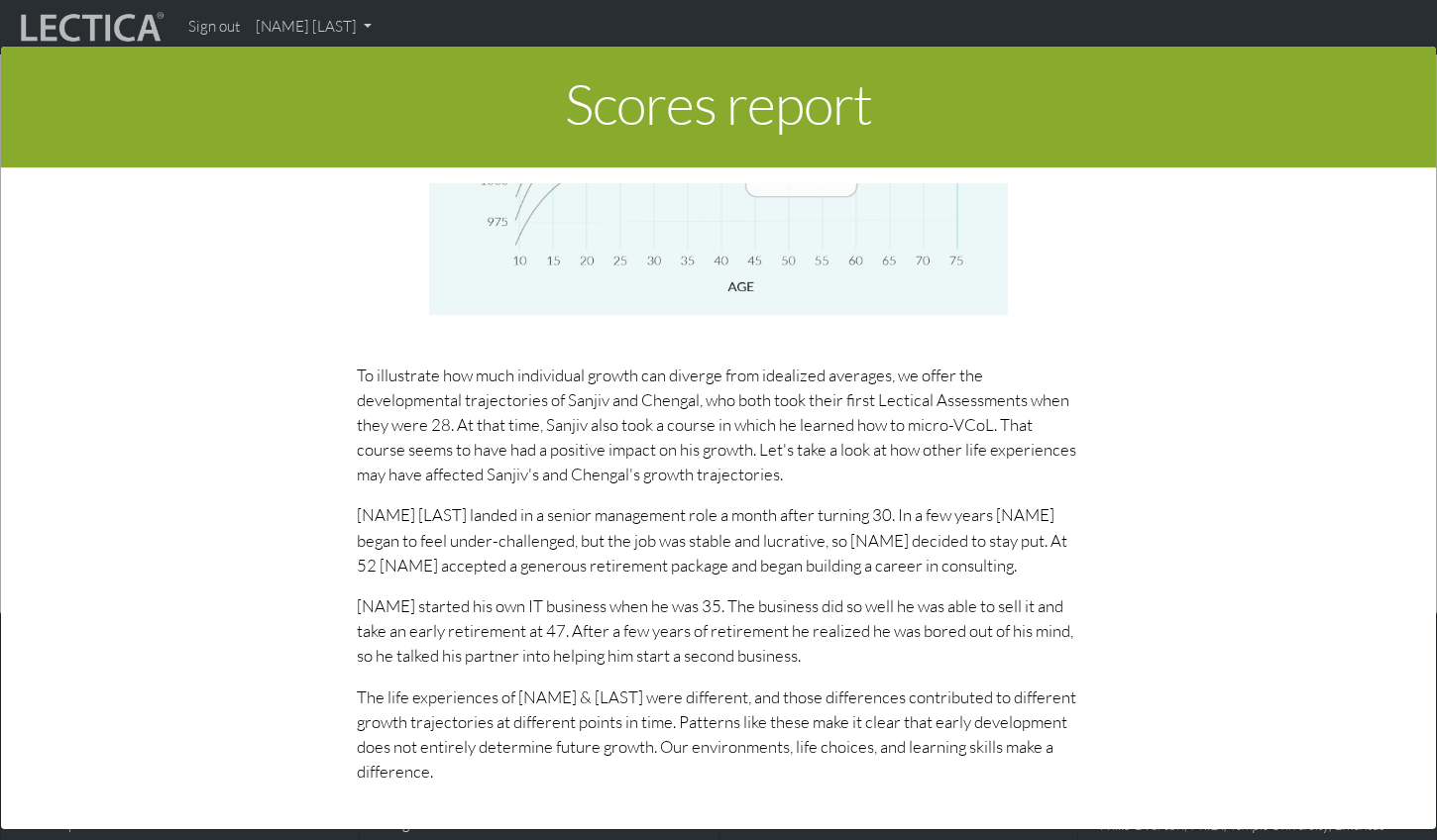 click on "To illustrate how much individual growth can diverge from idealized averages, we offer the developmental trajectories of Sanjiv and Chengal, who both took their first Lectical Assessments when they were 28. At that time, Sanjiv also took a course in which he learned how to micro-VCoL. That course seems to have had a positive impact on his growth. Let's take a look at how other life experiences may have affected Sanjiv's and Chengal's growth trajectories." at bounding box center (718, 425) 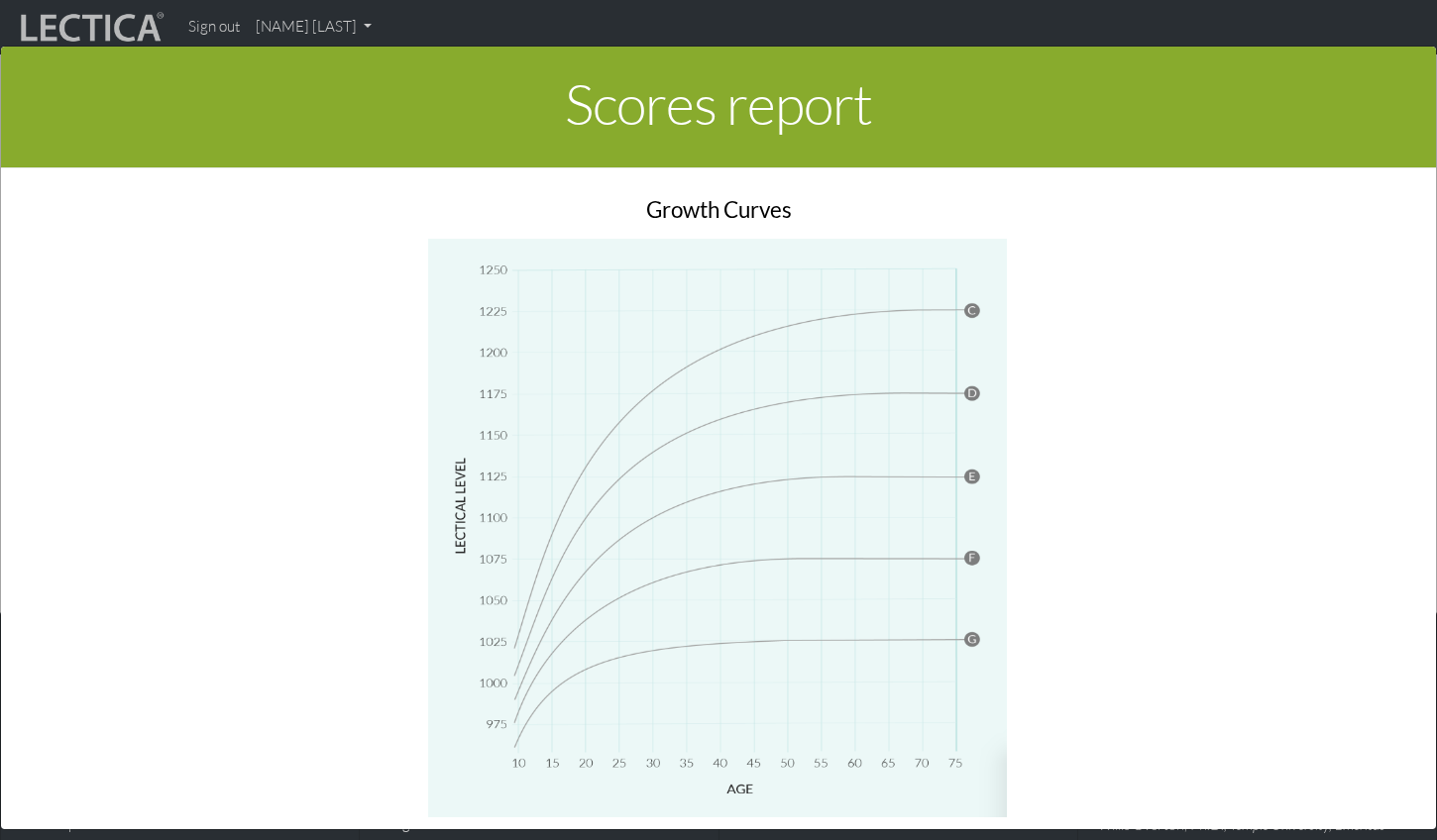 scroll, scrollTop: 7490, scrollLeft: 0, axis: vertical 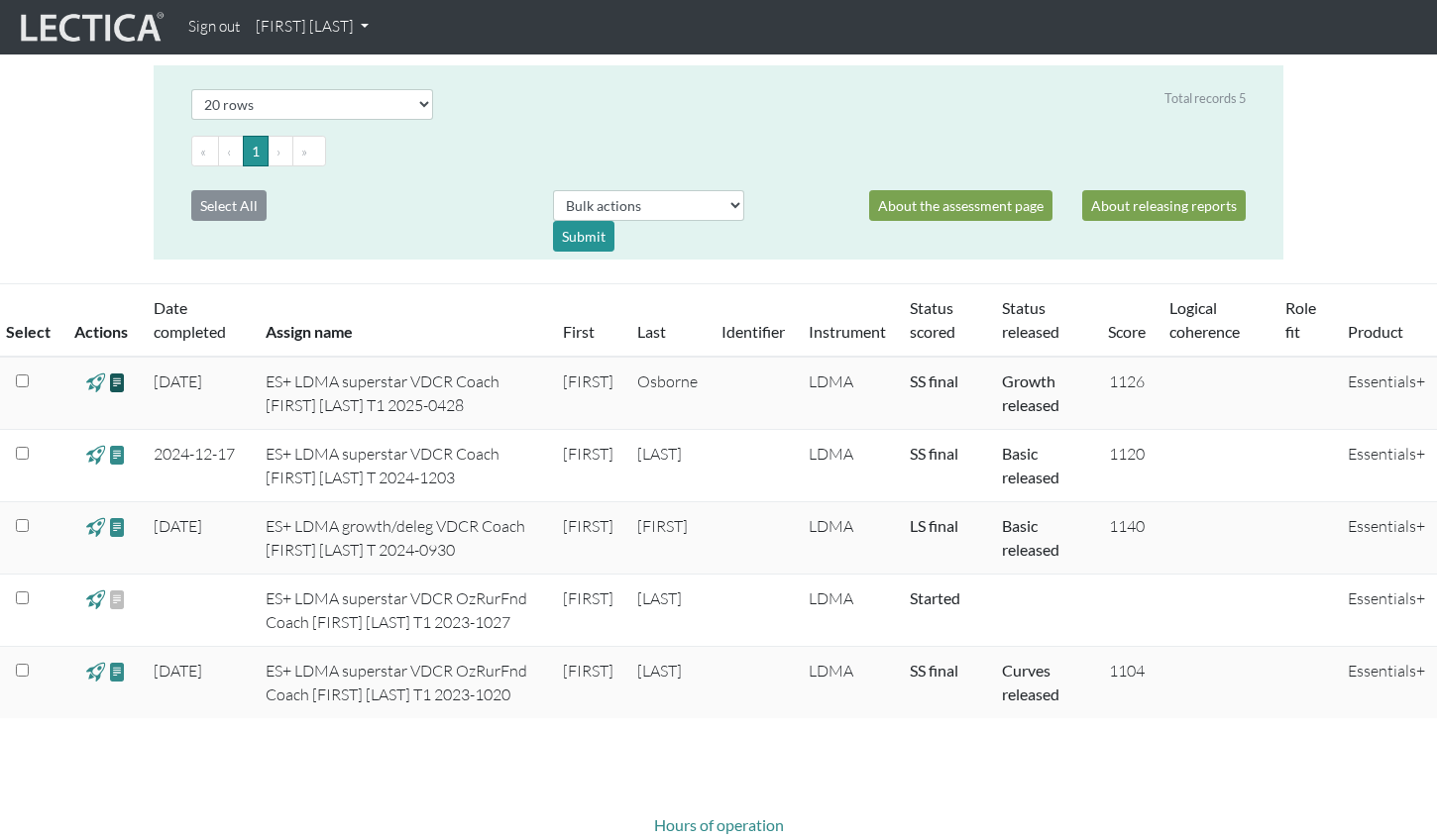 click at bounding box center [117, 382] 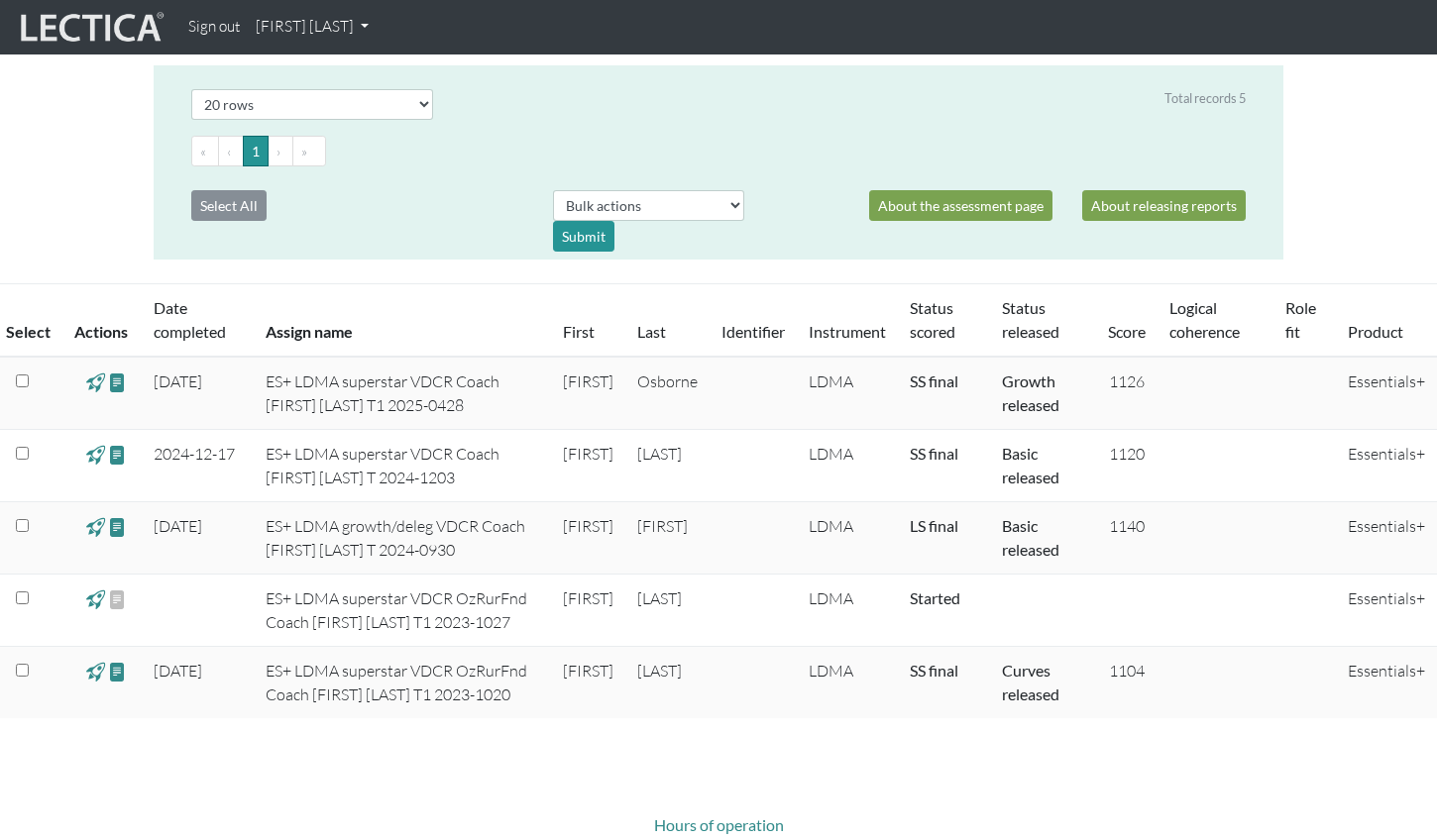 click at bounding box center [95, 382] 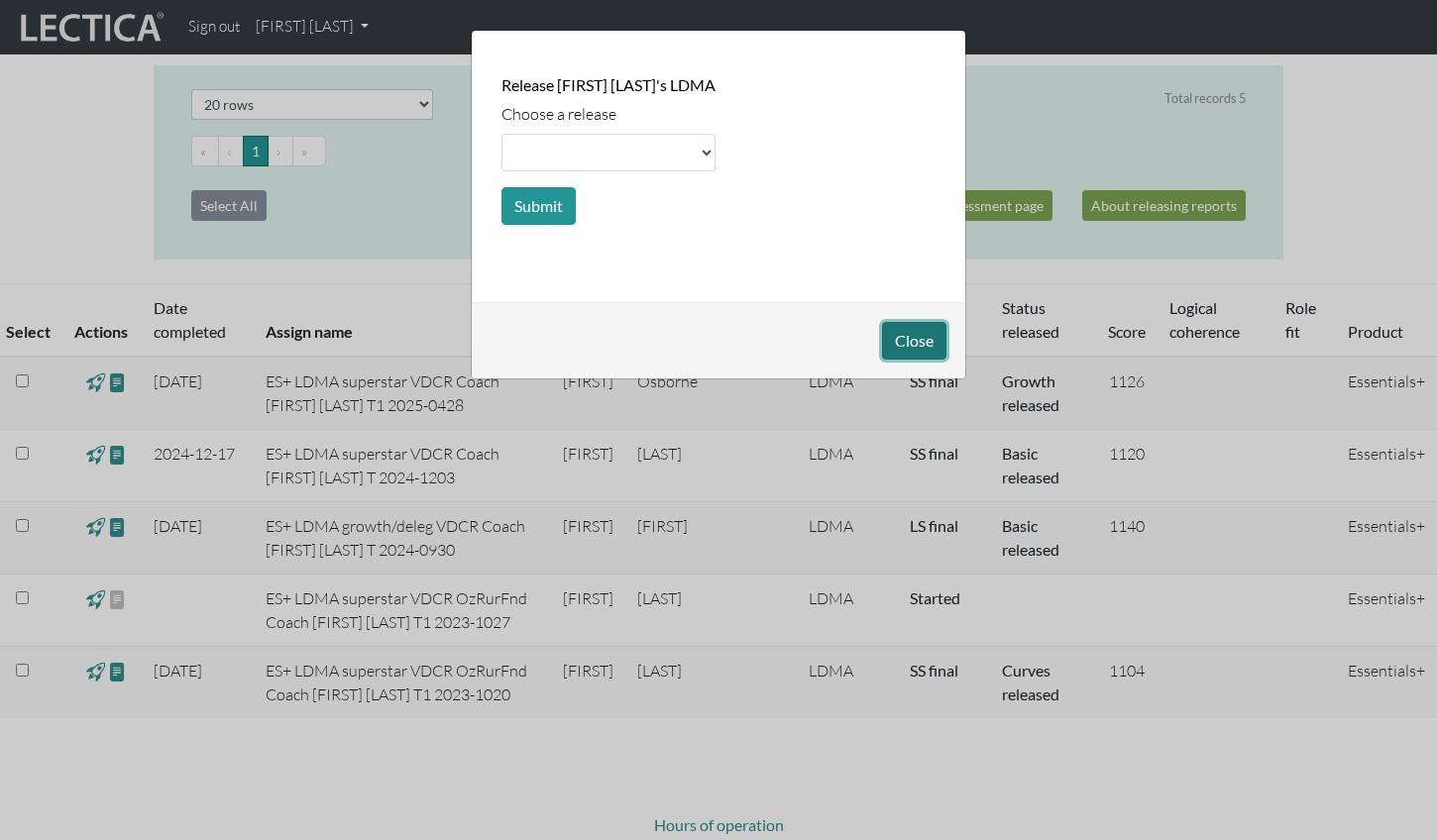click on "Close" at bounding box center (914, 341) 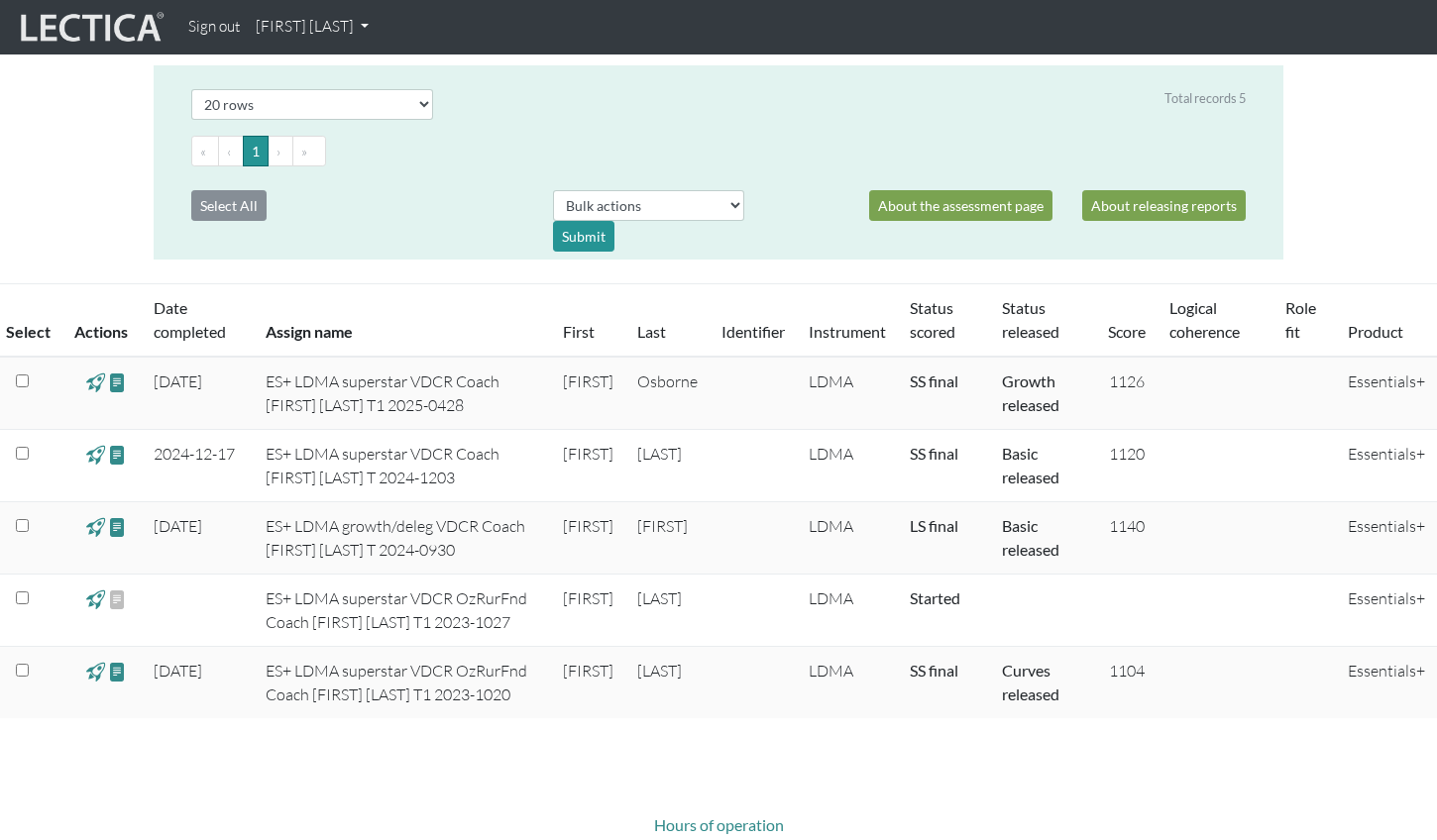 click on "[NAME] [LAST]" at bounding box center (312, 27) 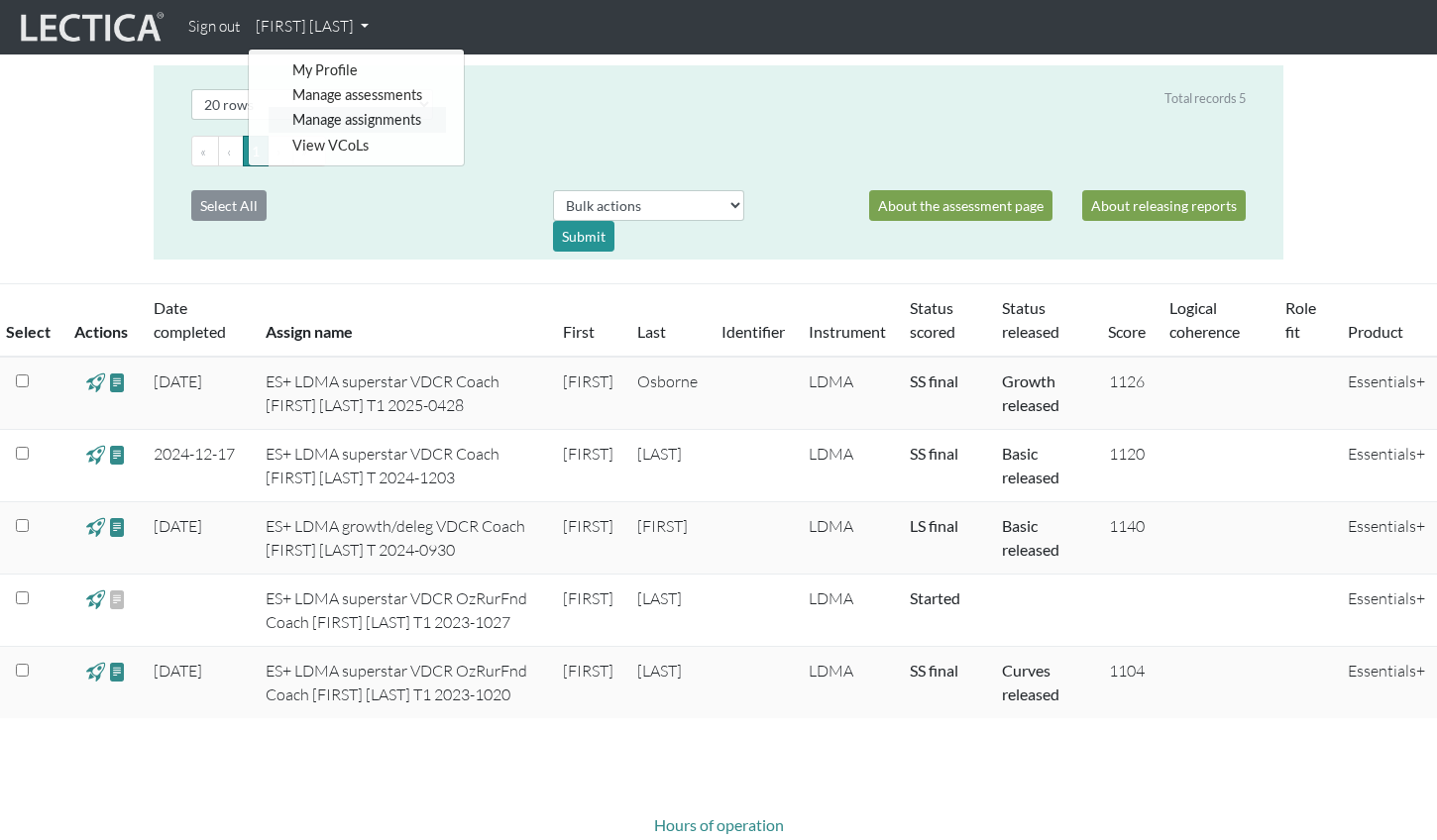 click on "Manage assignments" at bounding box center (357, 119) 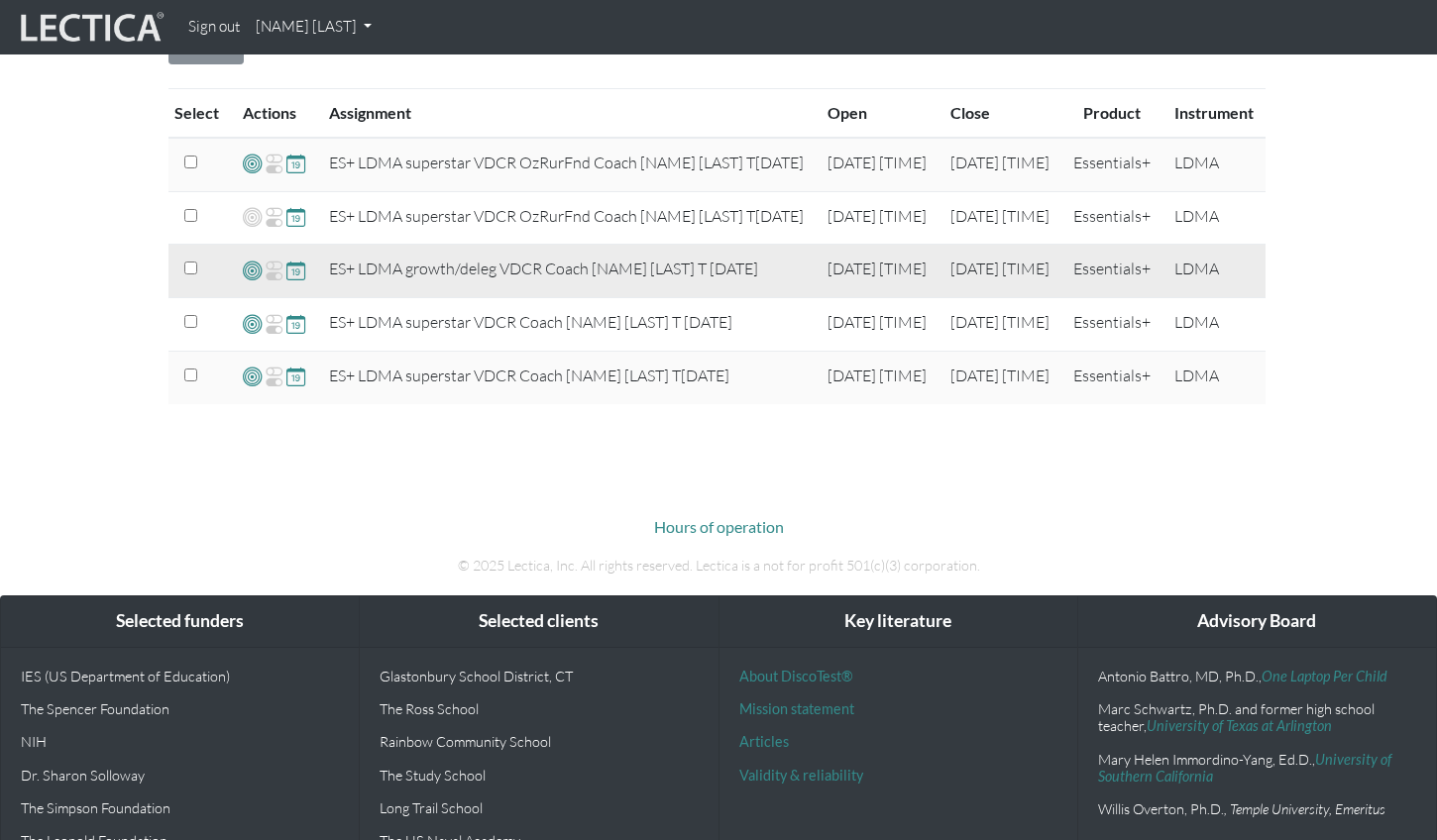 scroll, scrollTop: 508, scrollLeft: 0, axis: vertical 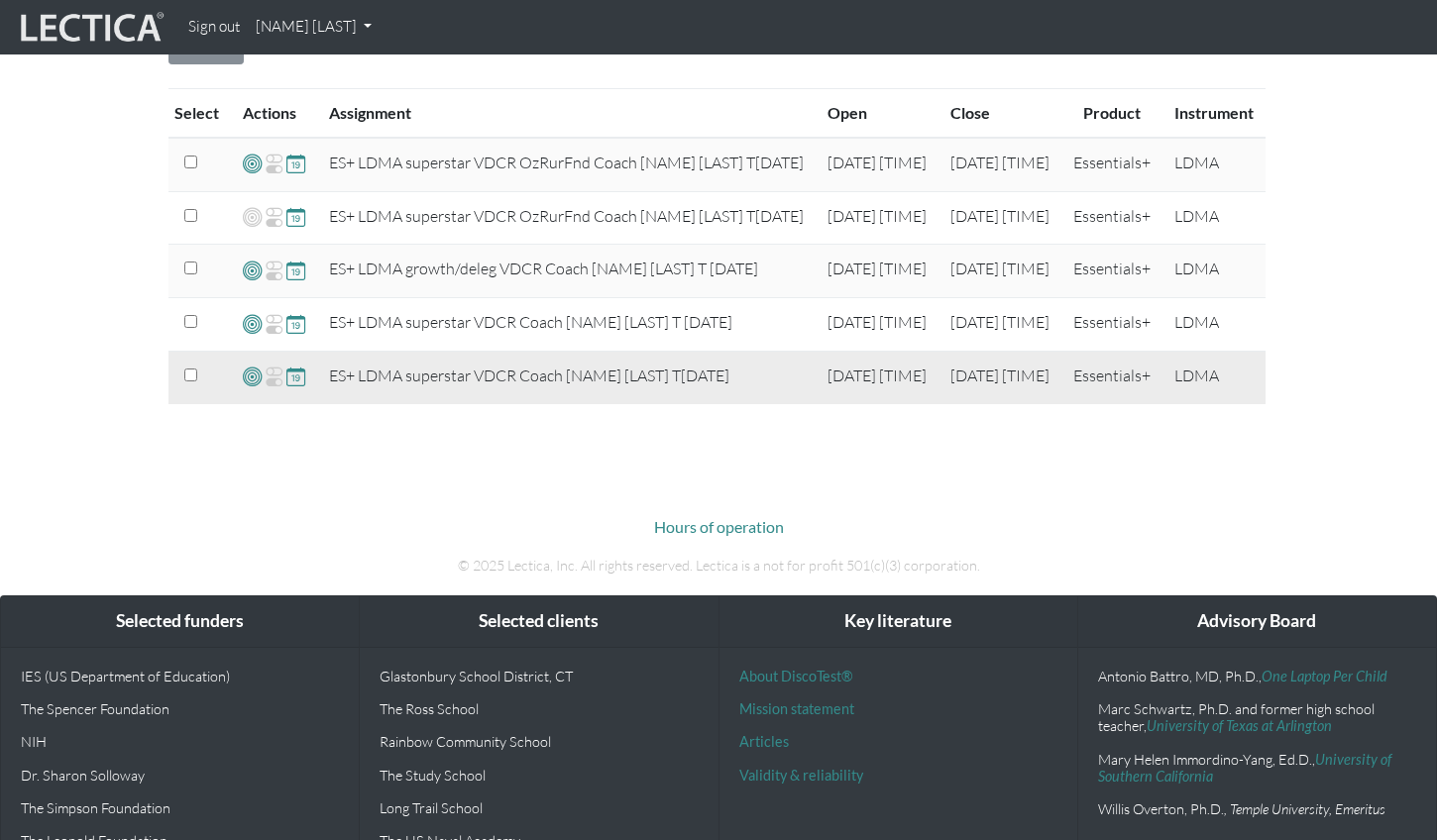 click at bounding box center [252, 163] 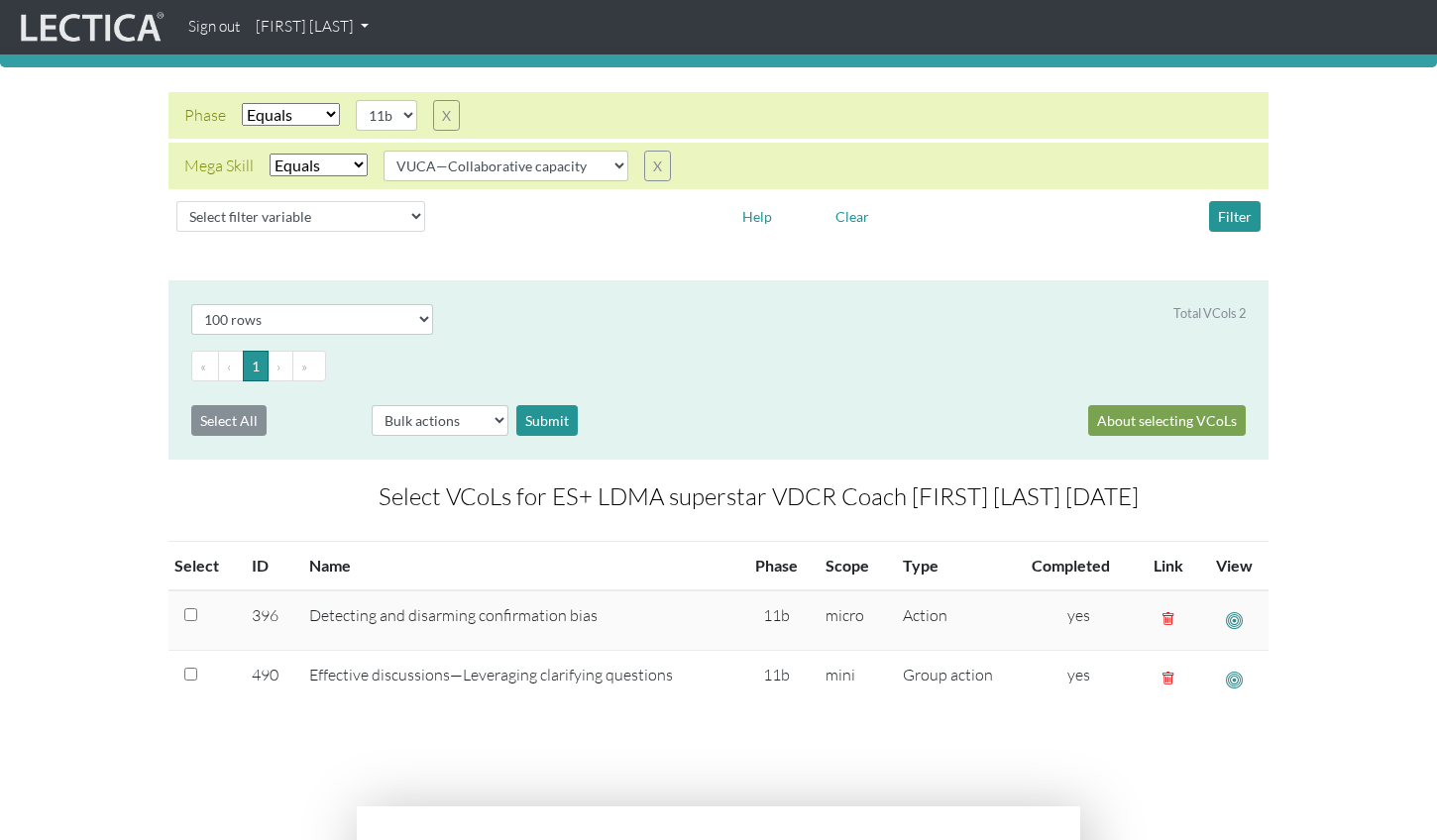 scroll, scrollTop: 140, scrollLeft: 0, axis: vertical 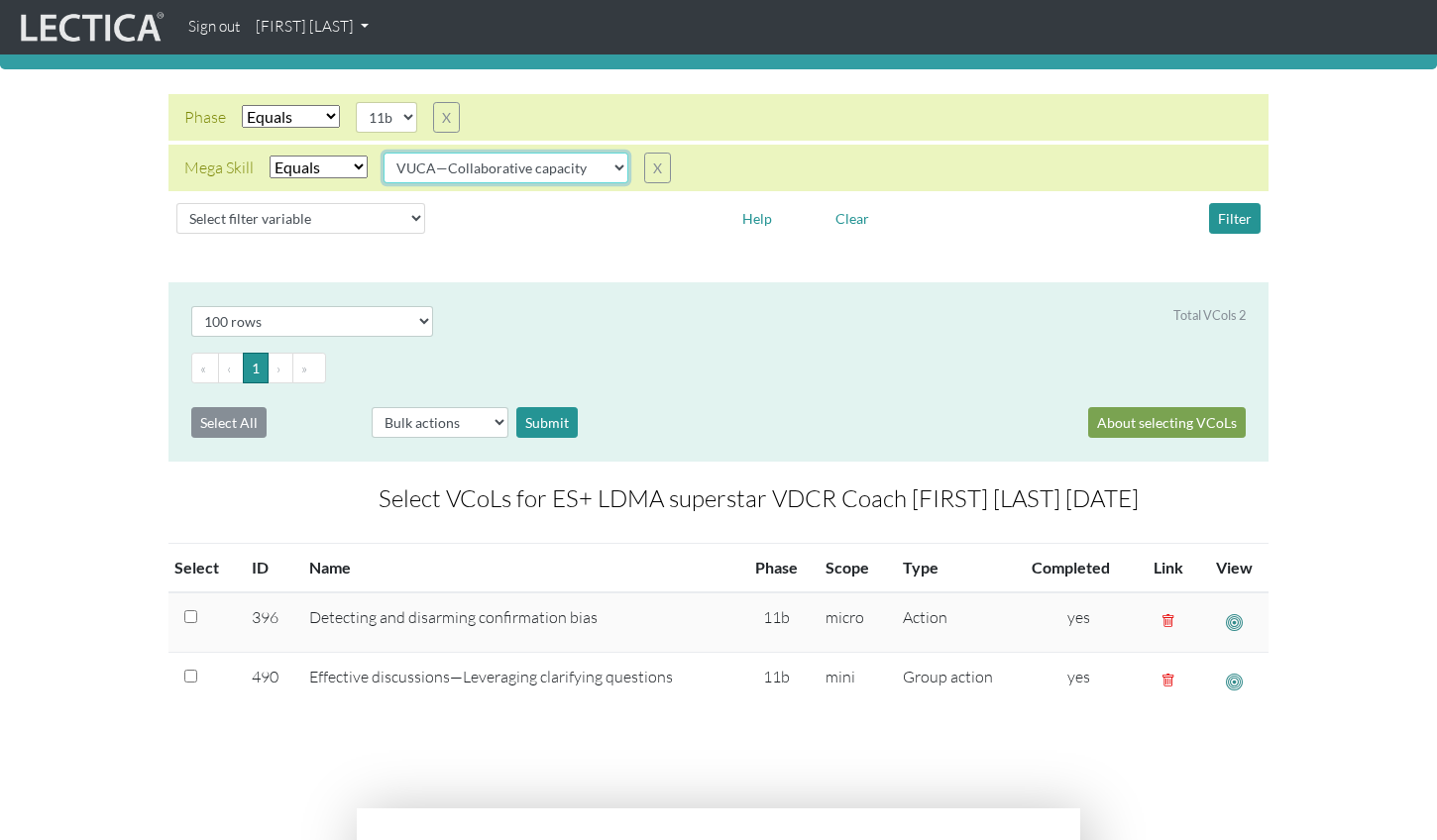 click on "VUCA—Collaborative capacity VUCA—Contextual thinking VUCA—Decision-making process VUCA—Perspective coordination" at bounding box center (387, 117) 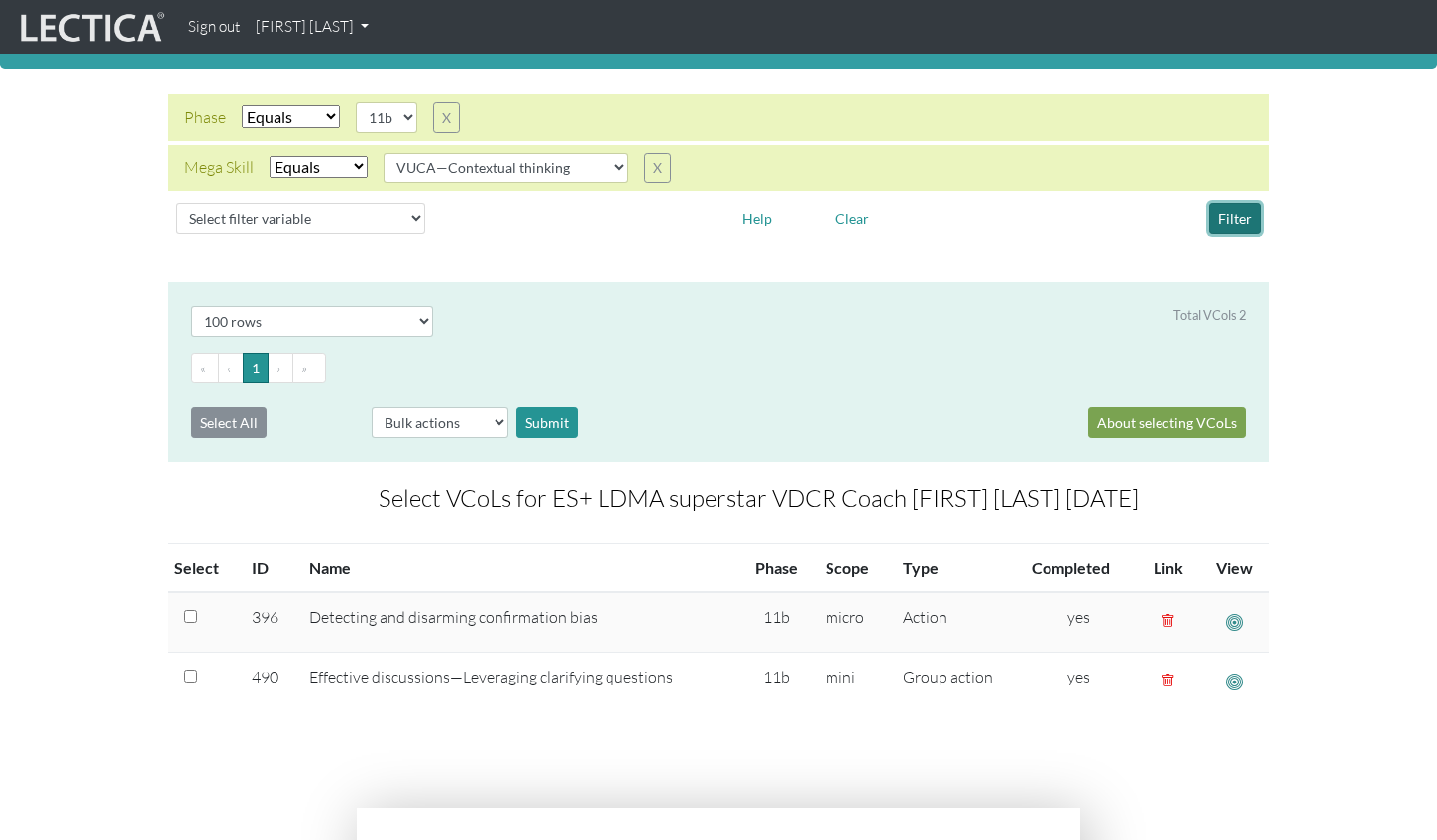 click on "Filter" at bounding box center (1235, 218) 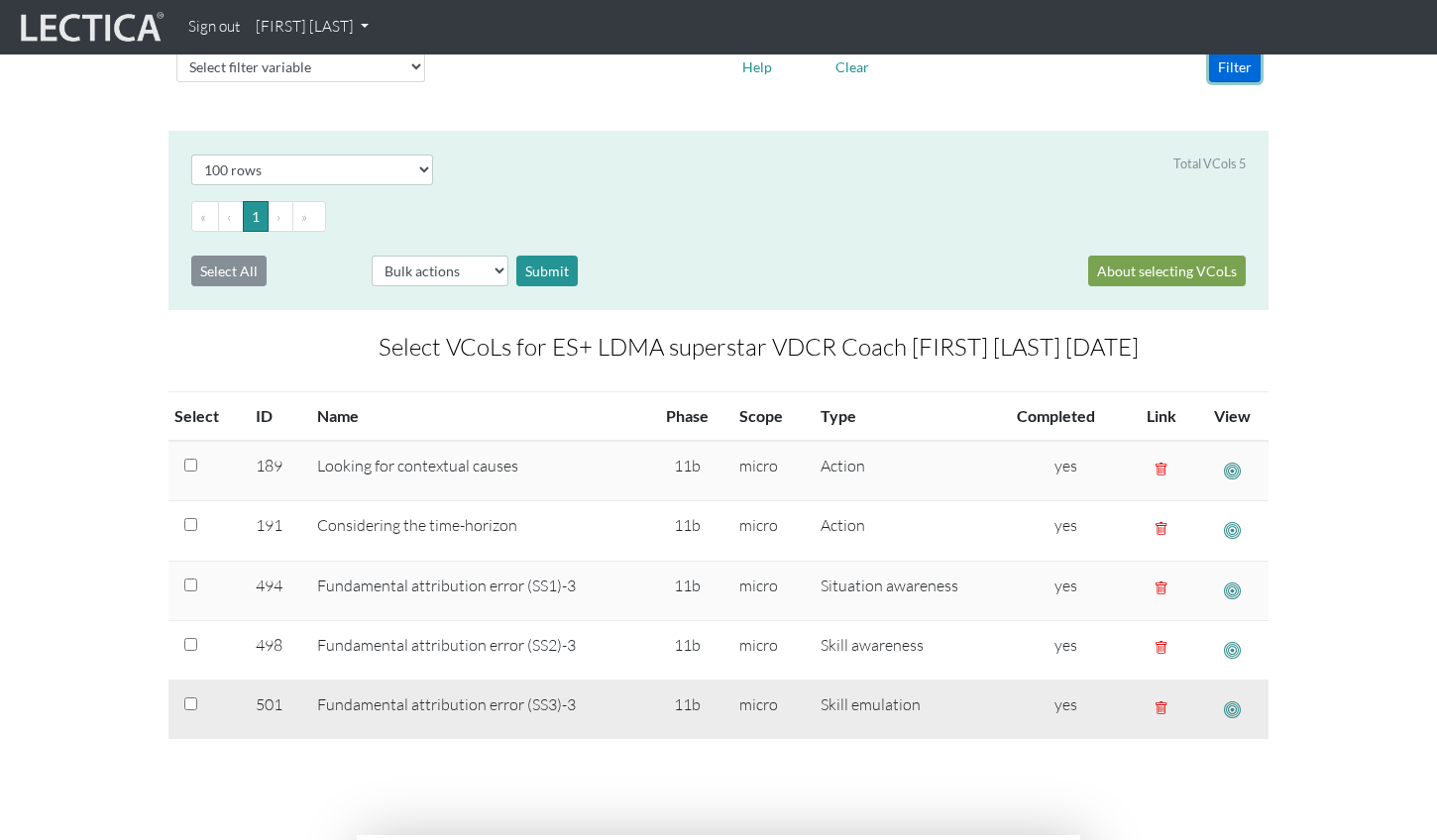 scroll, scrollTop: 295, scrollLeft: 0, axis: vertical 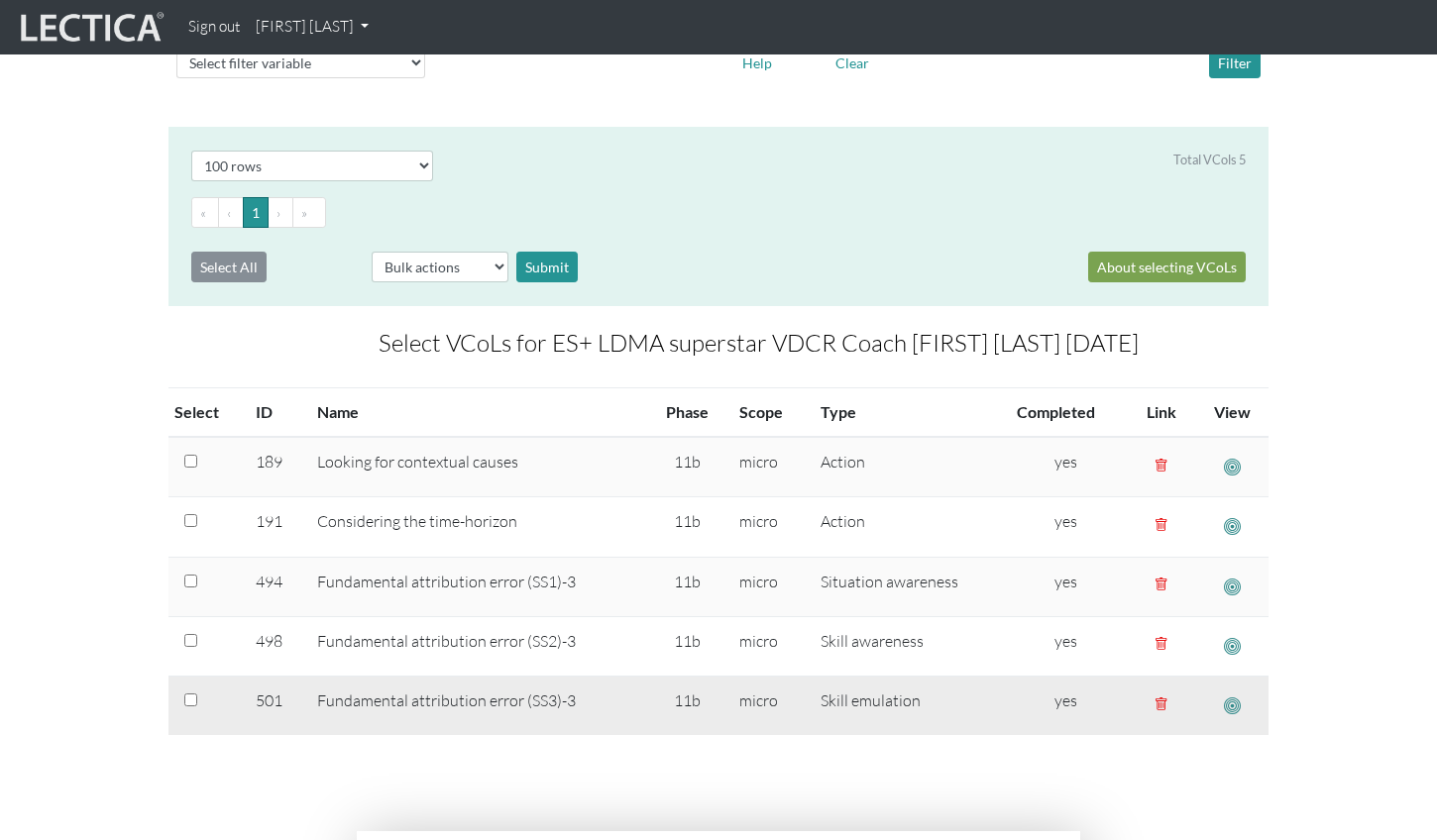 click at bounding box center [1161, 467] 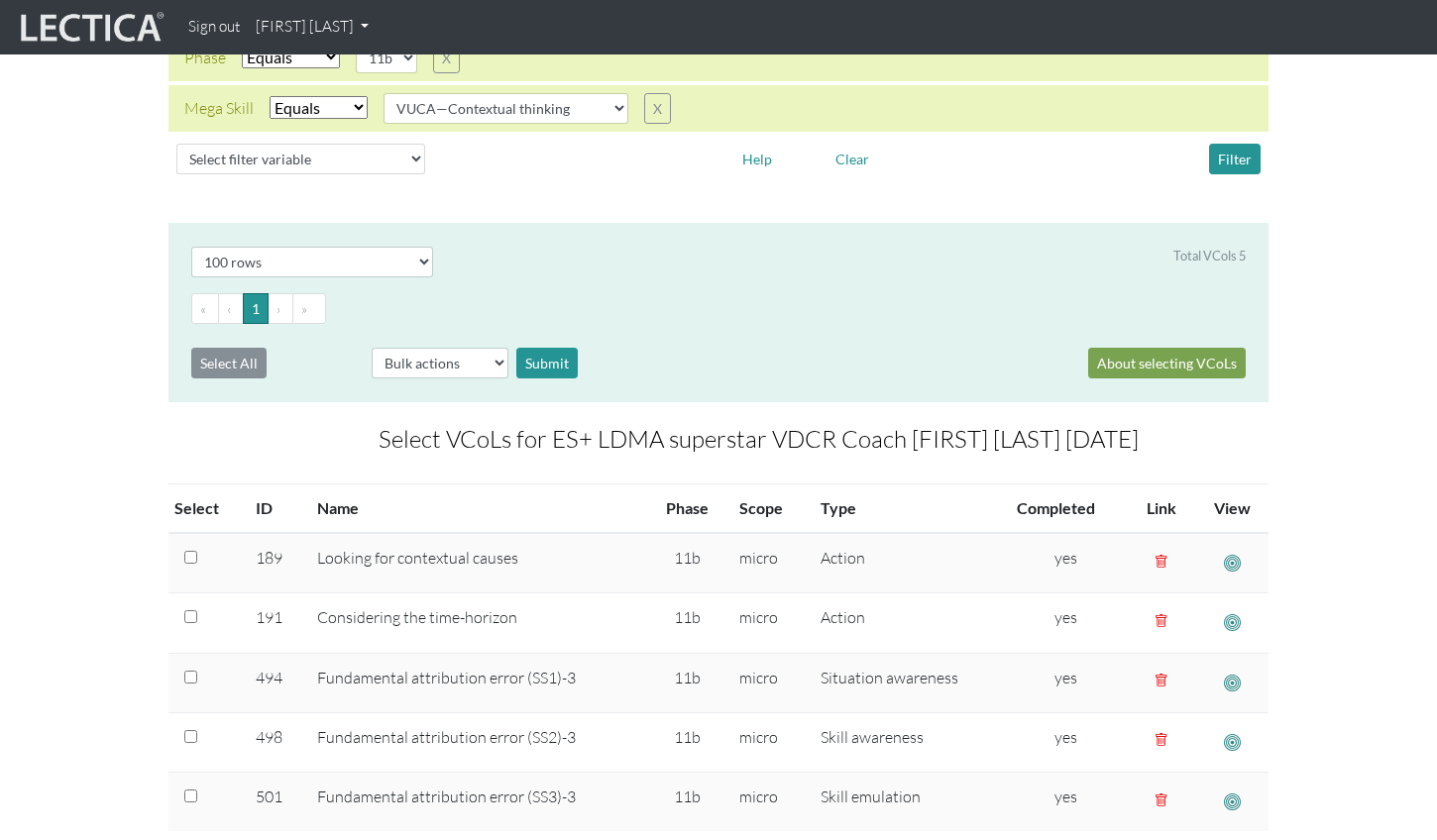scroll, scrollTop: 197, scrollLeft: 0, axis: vertical 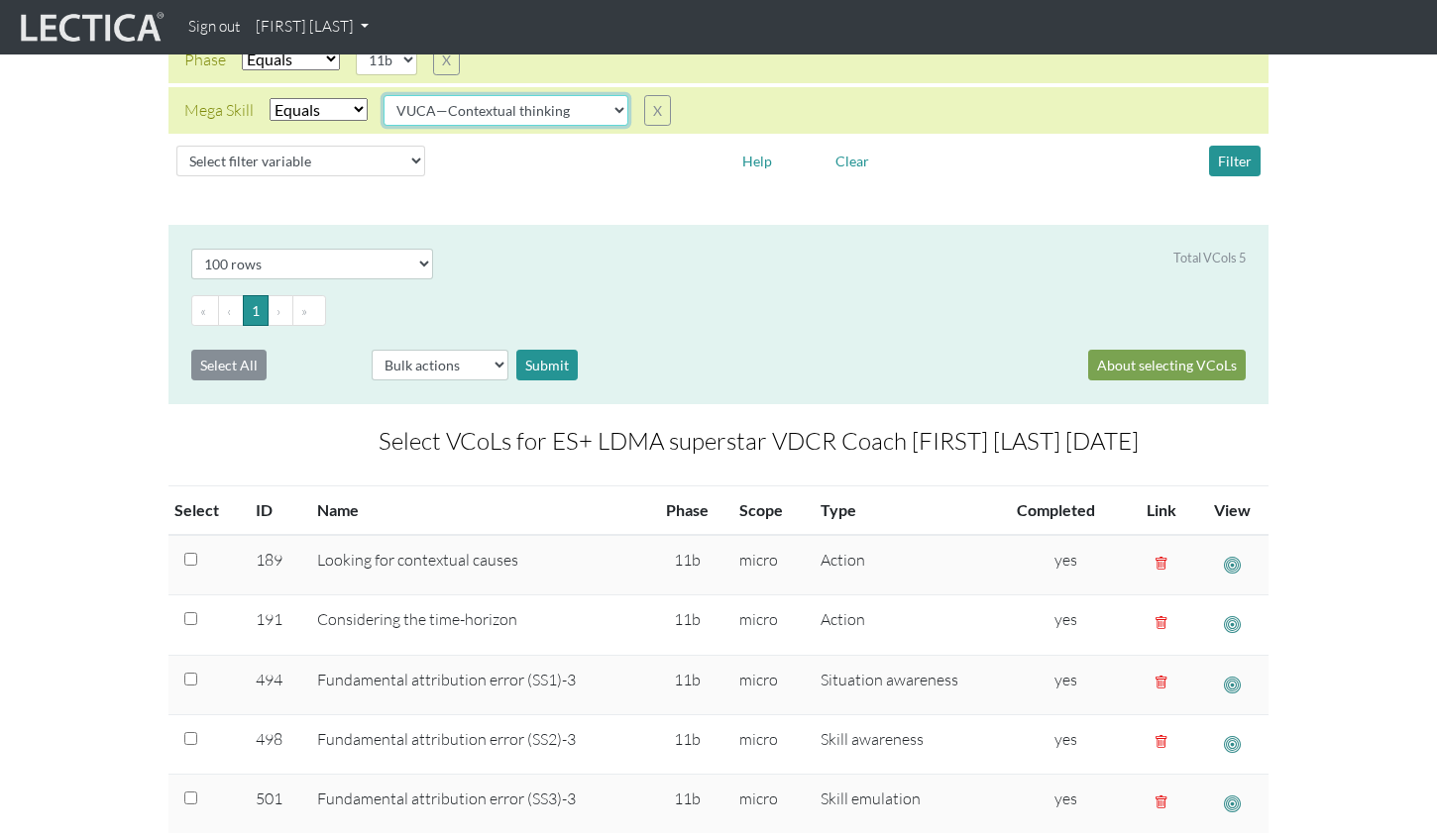 click on "VUCA—Collaborative capacity VUCA—Contextual thinking VUCA—Decision-making process VUCA—Perspective coordination" at bounding box center [387, 59] 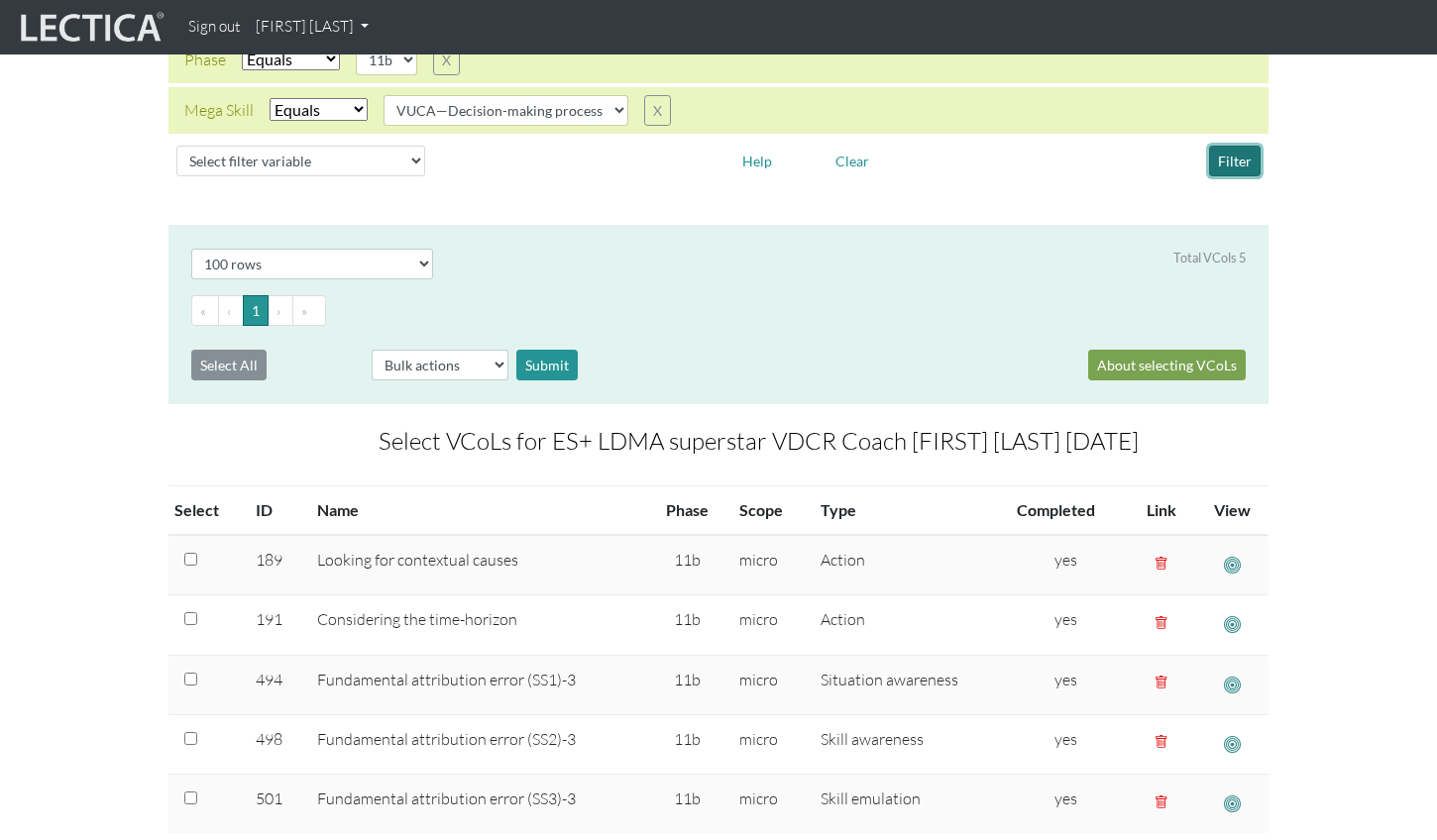 click on "Filter" at bounding box center [1235, 160] 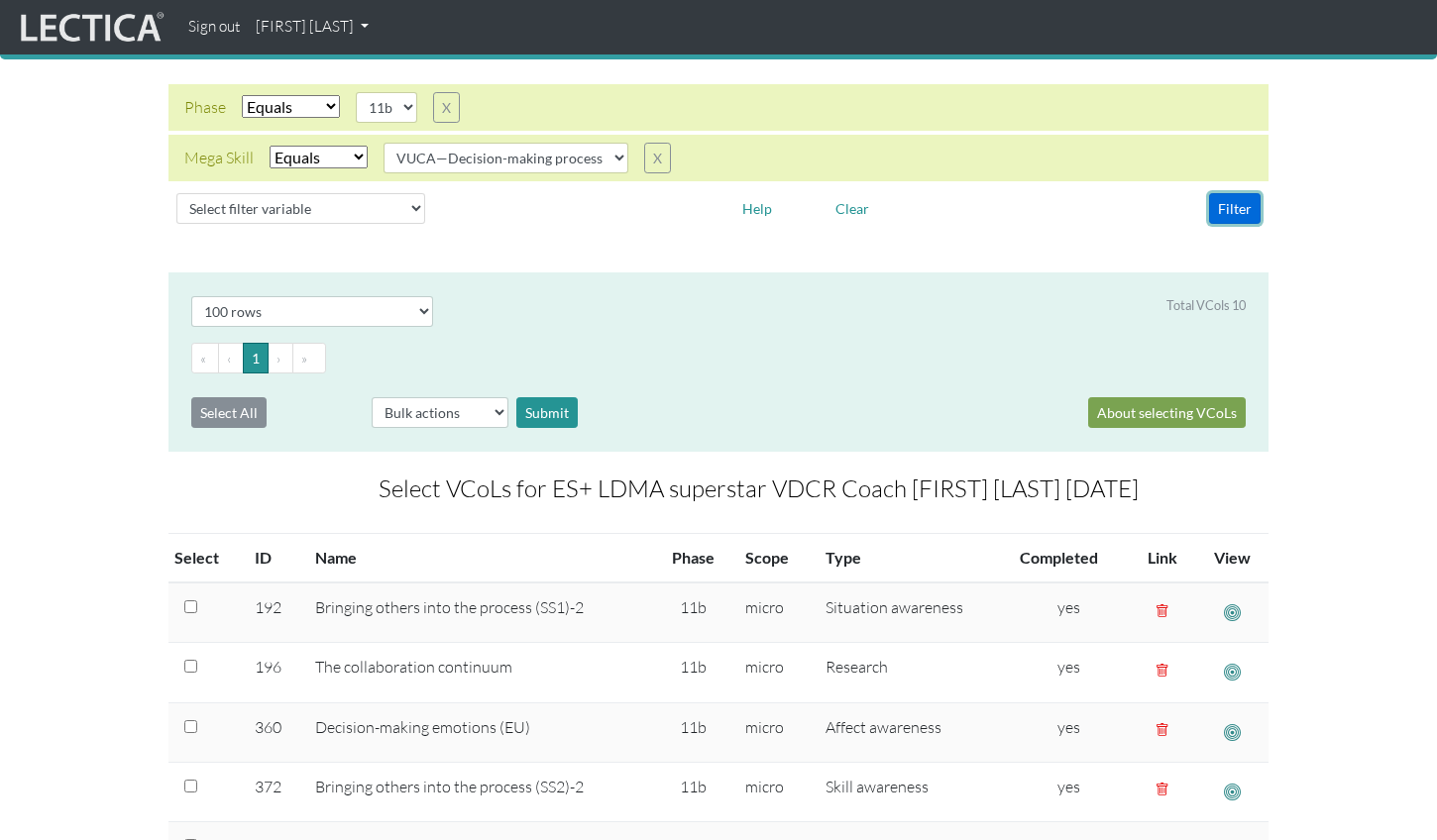 scroll, scrollTop: 131, scrollLeft: 0, axis: vertical 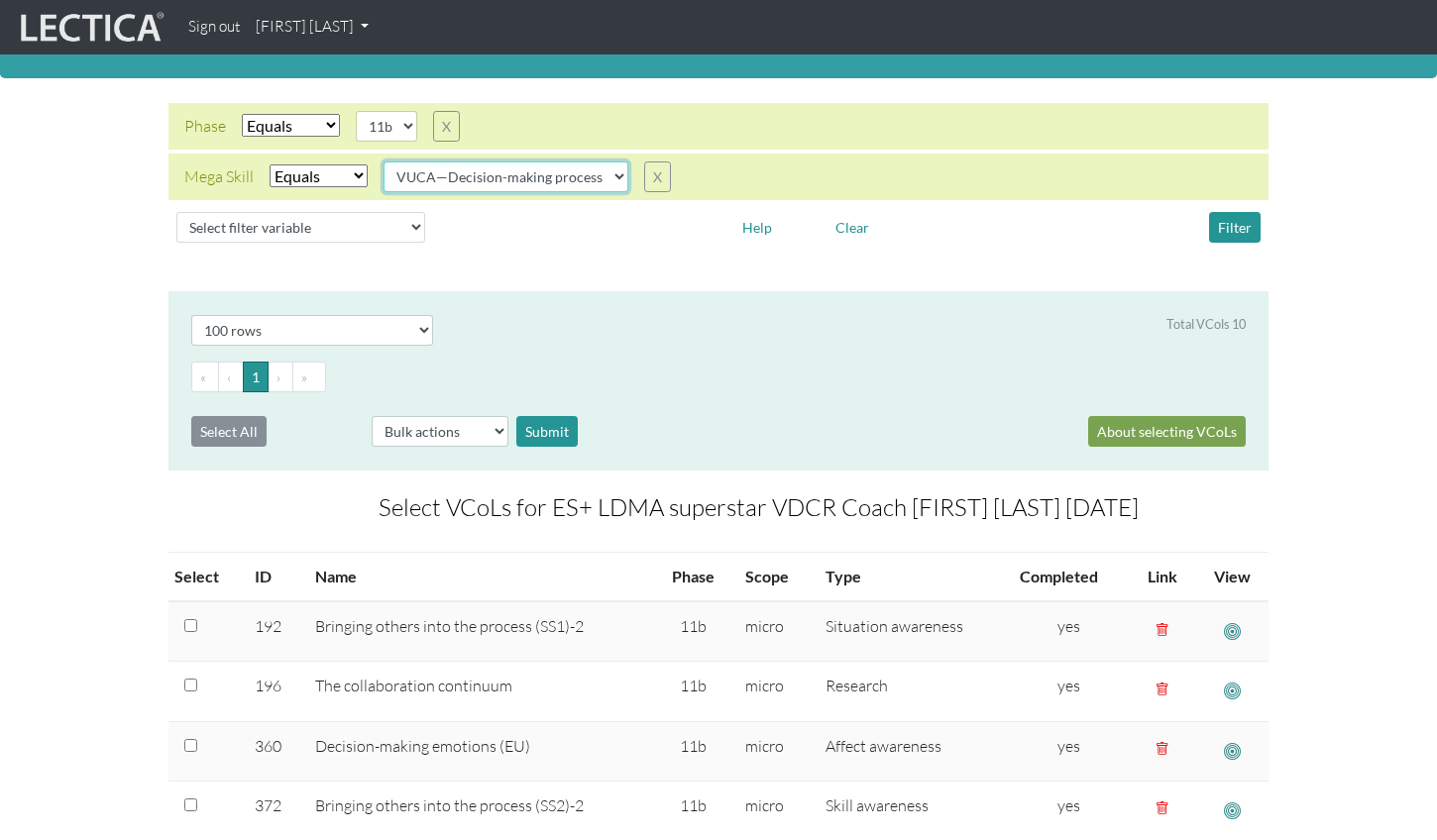 click on "VUCA—Collaborative capacity VUCA—Contextual thinking VUCA—Decision-making process VUCA—Perspective coordination" at bounding box center (387, 126) 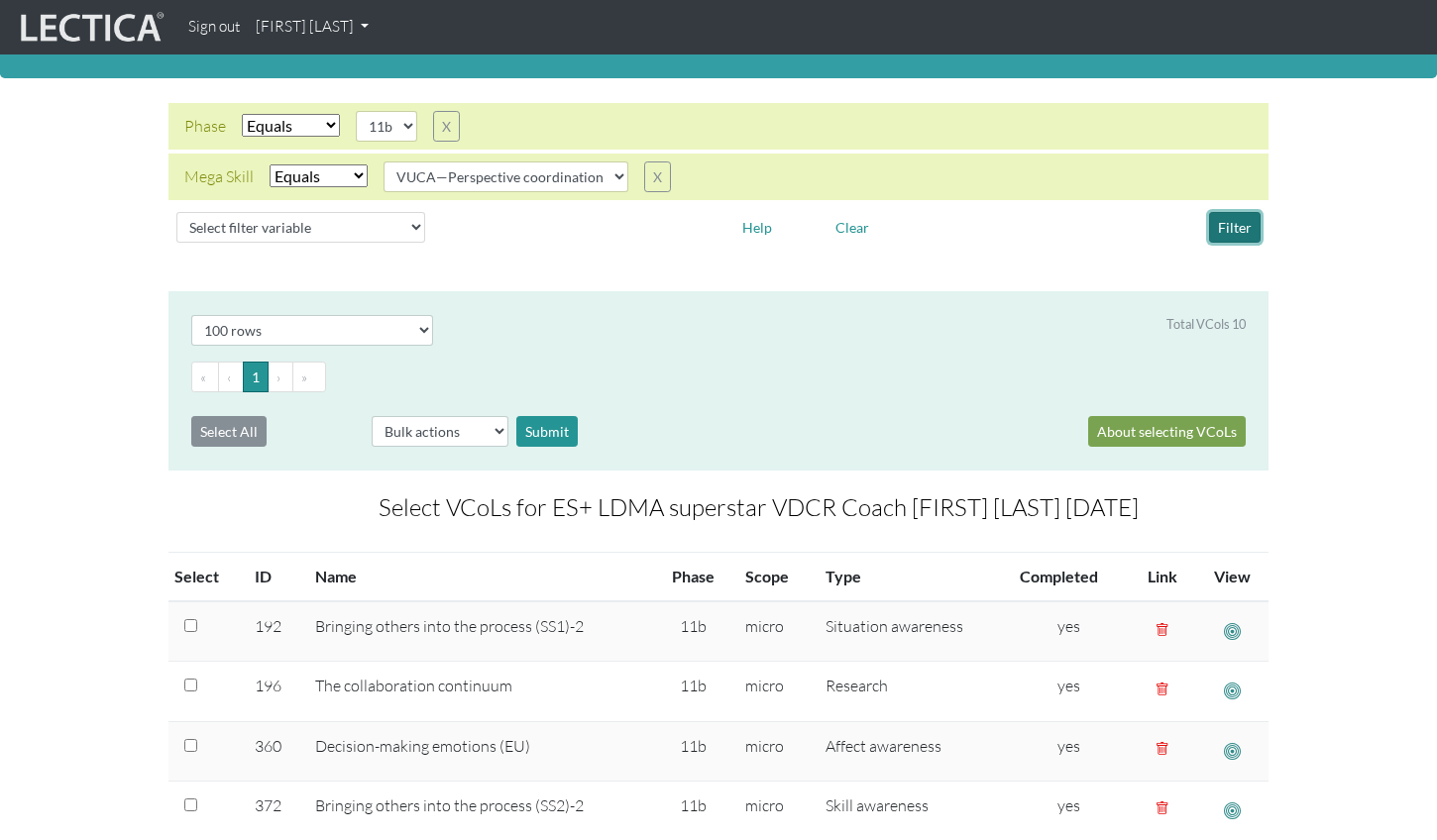 click on "Filter" at bounding box center [1235, 227] 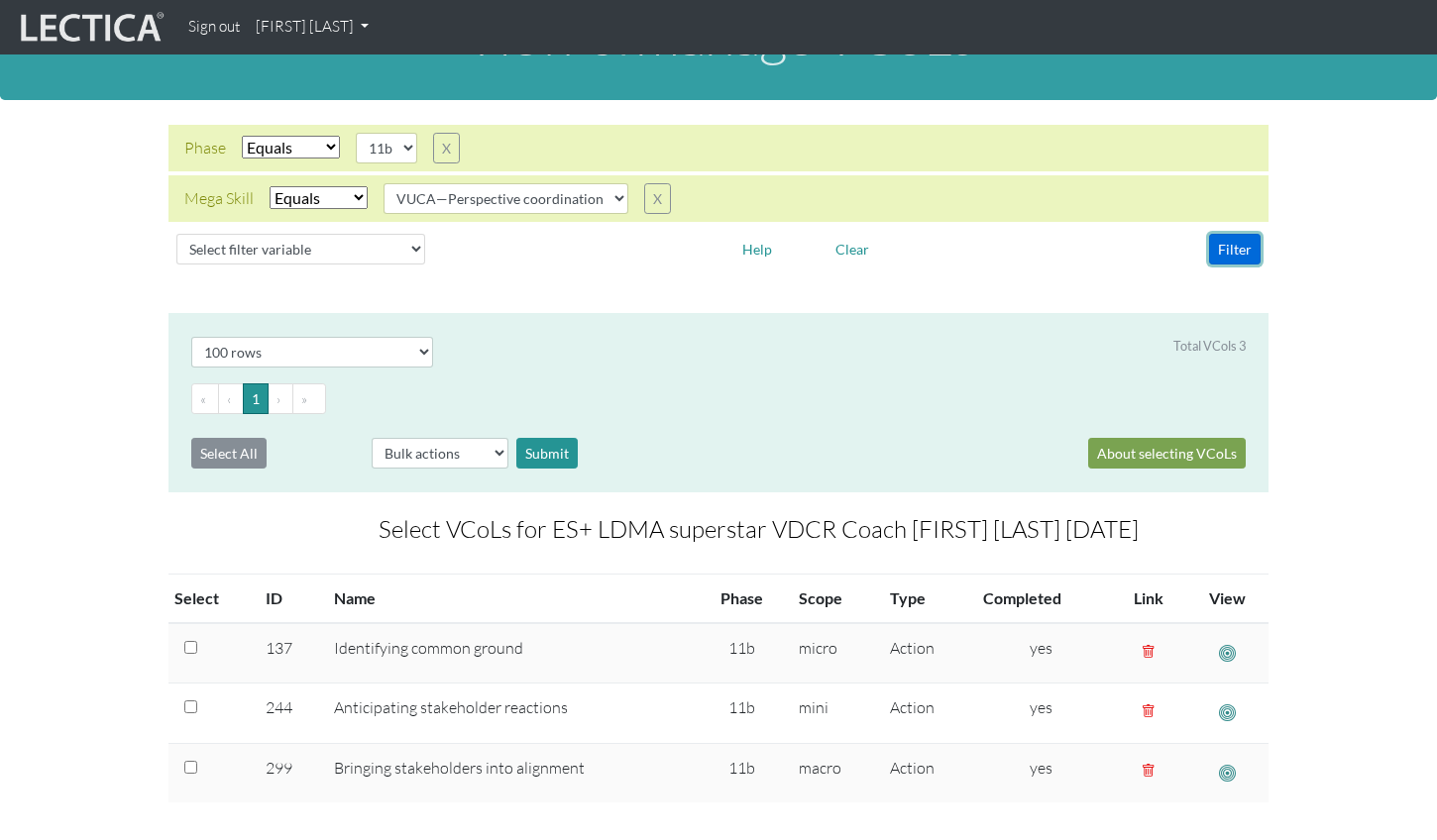 scroll, scrollTop: 108, scrollLeft: 0, axis: vertical 